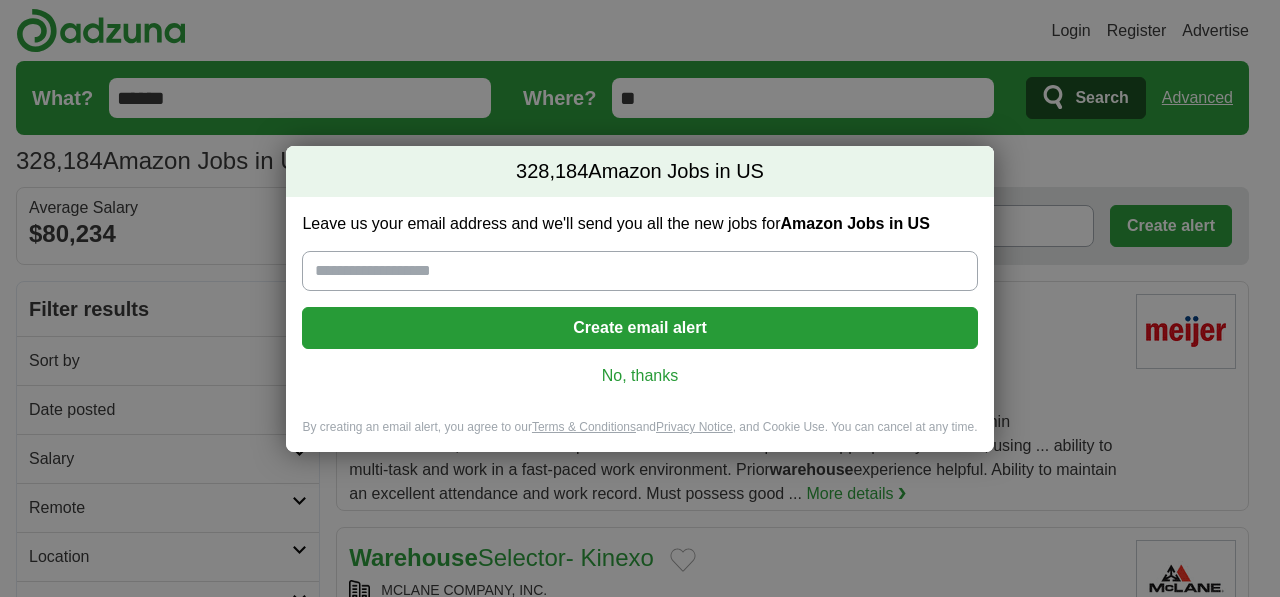 scroll, scrollTop: 0, scrollLeft: 0, axis: both 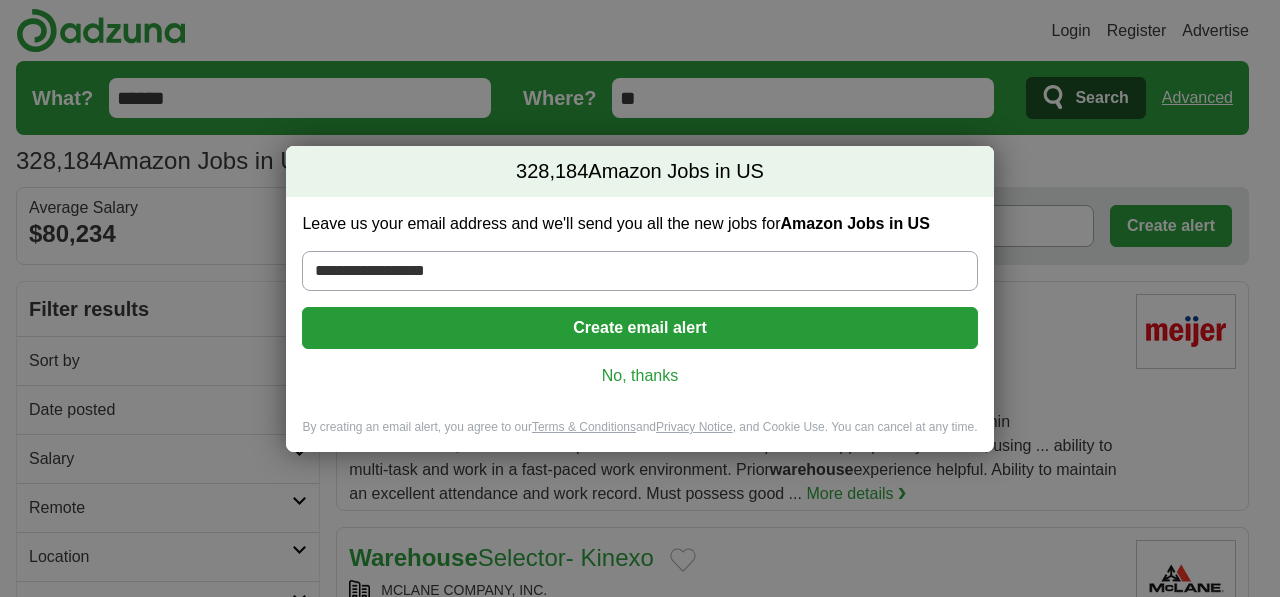 type on "**********" 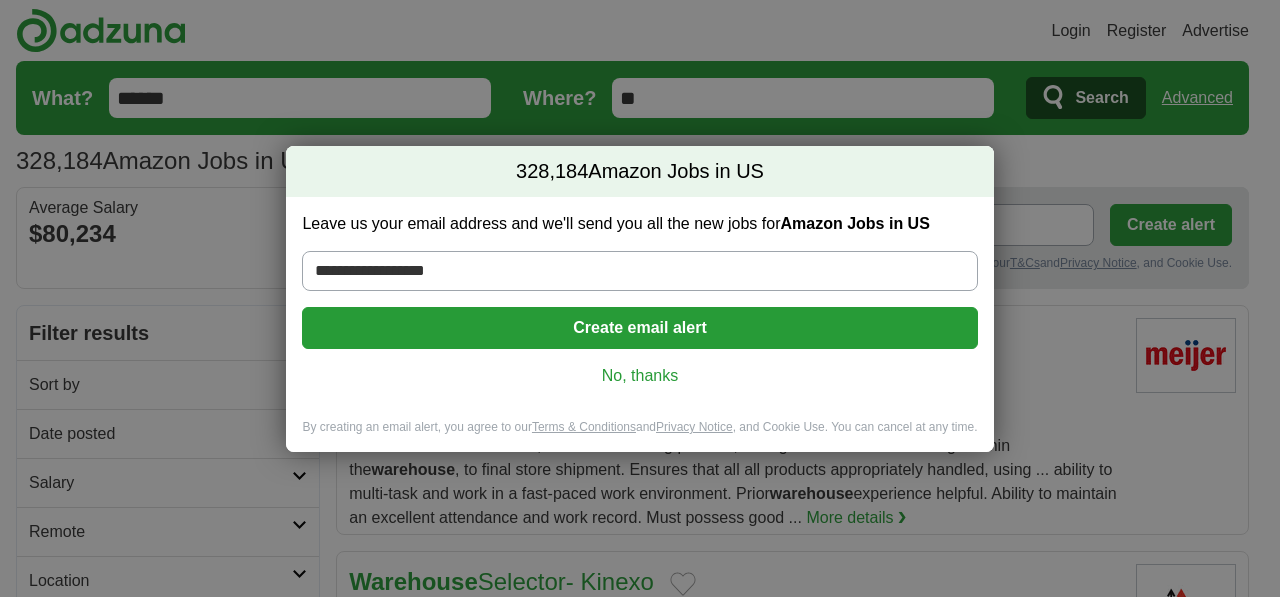 click on "Create email alert" at bounding box center [639, 328] 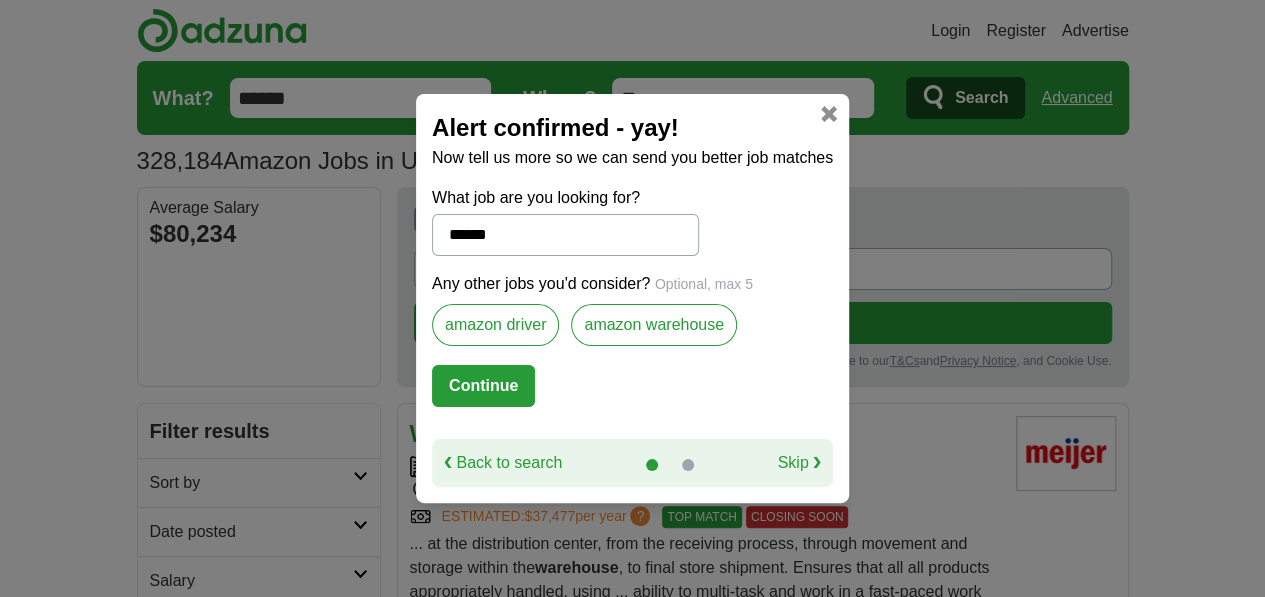 click on "amazon warehouse" at bounding box center [654, 325] 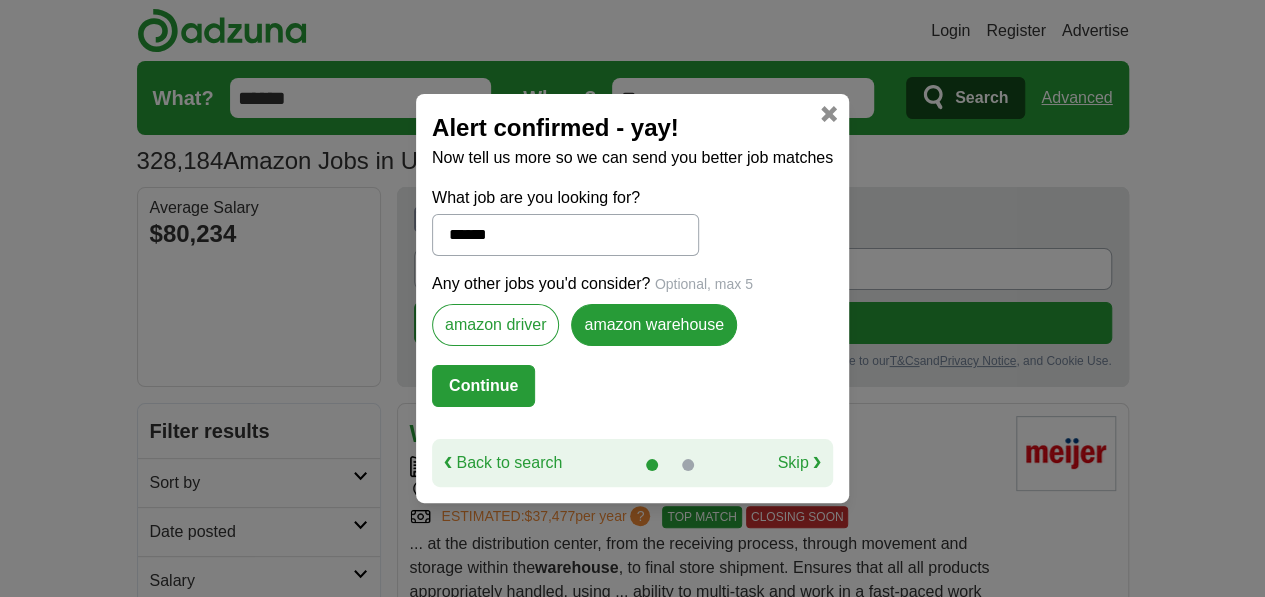 click on "Continue" at bounding box center [483, 386] 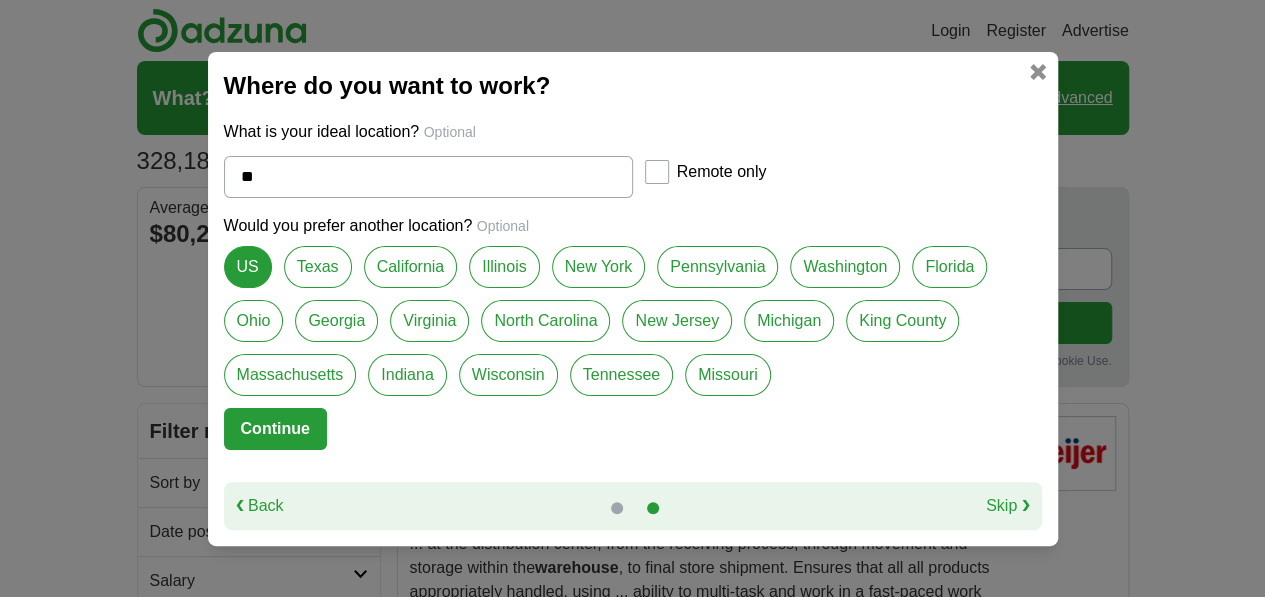 click on "Georgia" at bounding box center (336, 321) 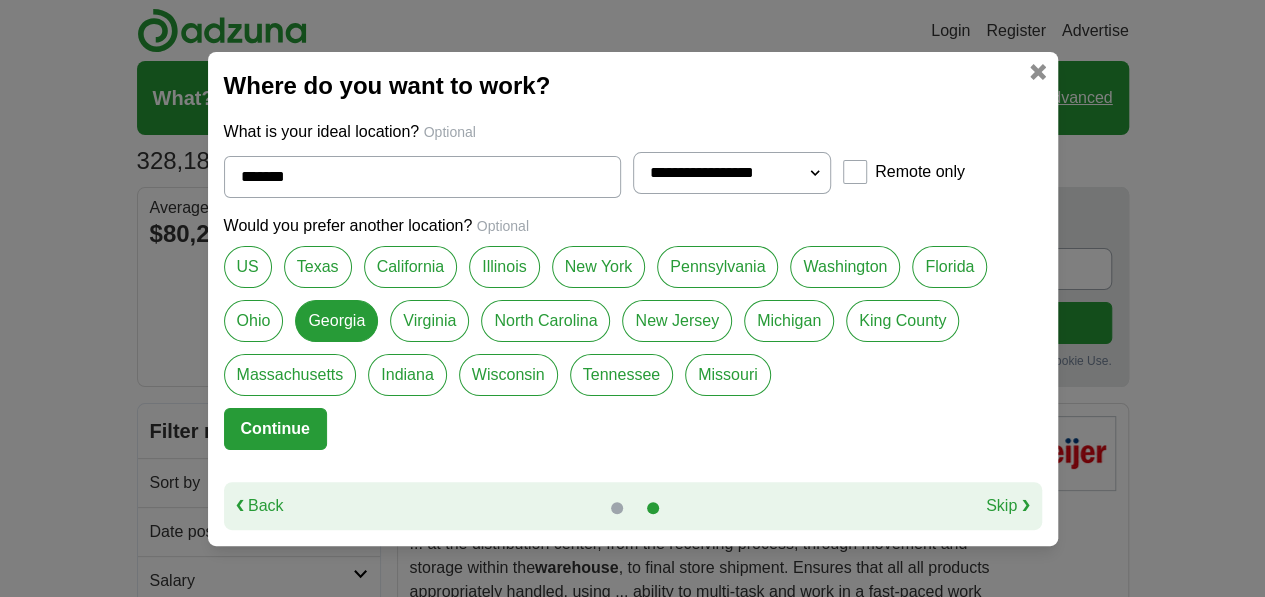 click on "**********" at bounding box center [732, 173] 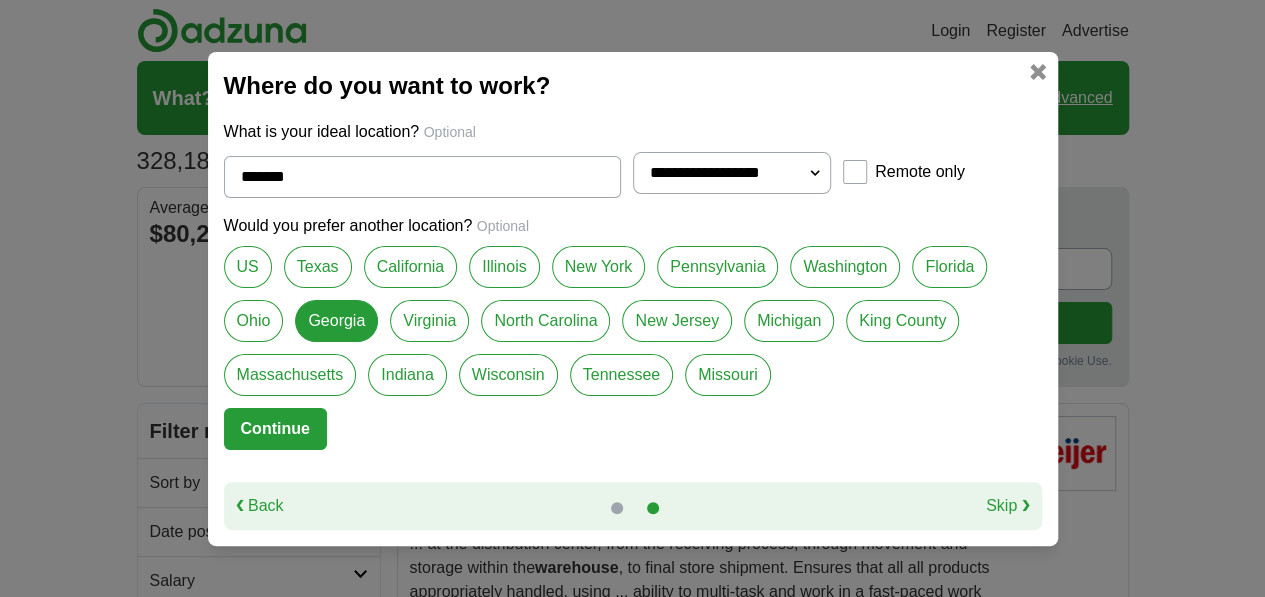 click on "**********" at bounding box center (732, 173) 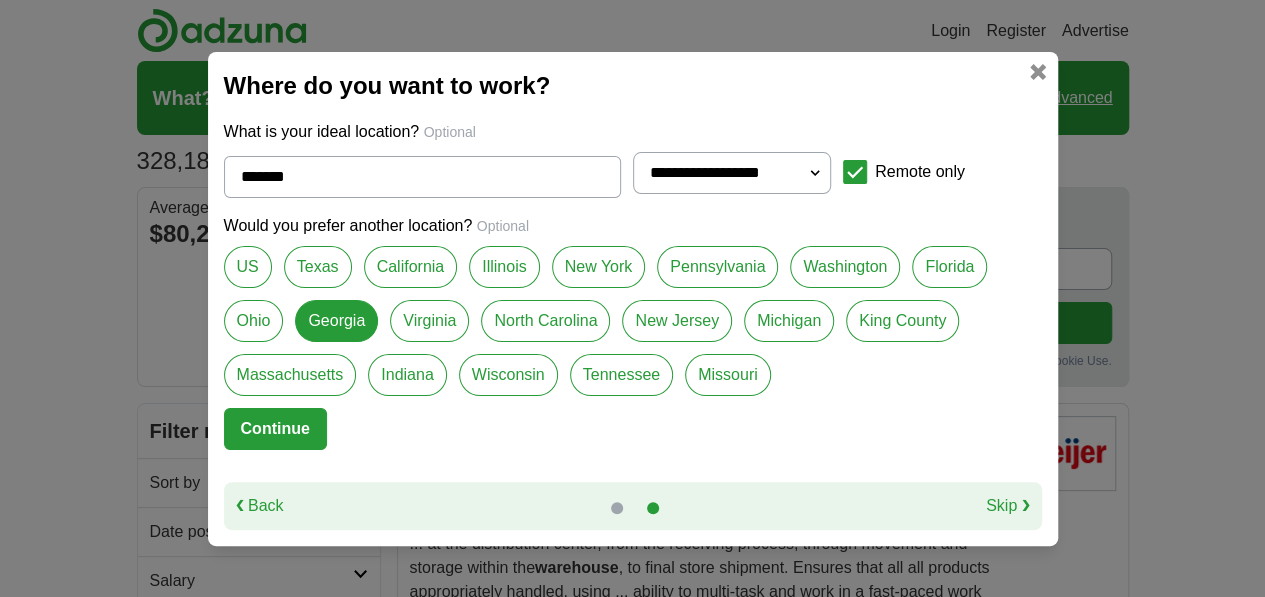 click on "Continue" at bounding box center [275, 429] 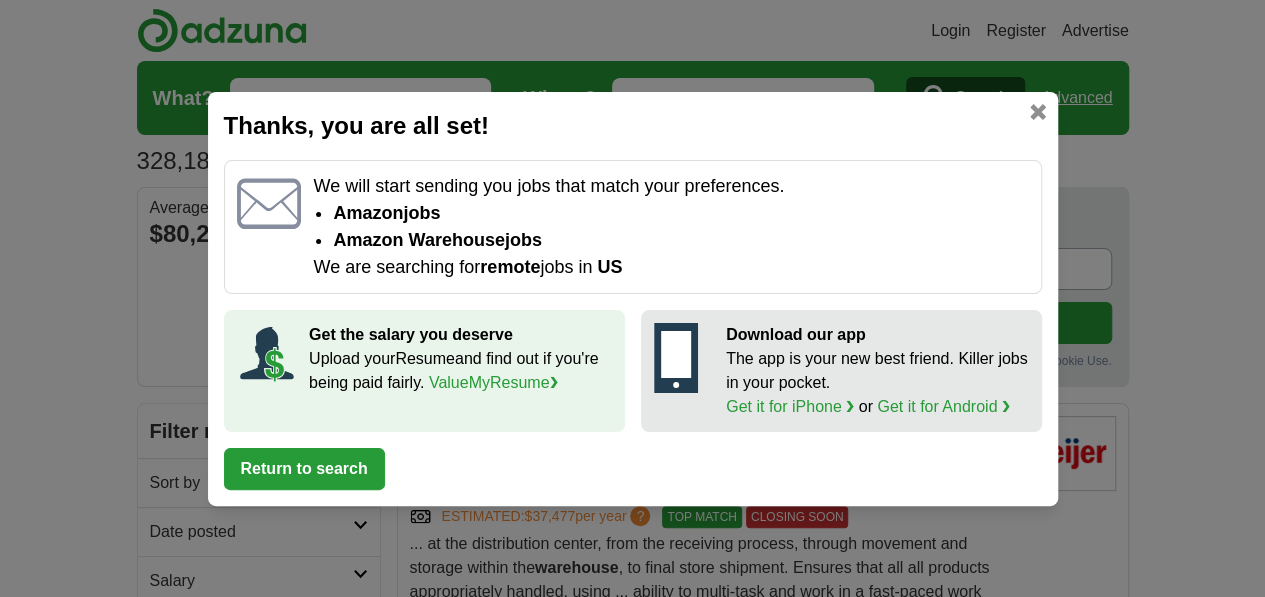 click on "Return to search" at bounding box center (304, 469) 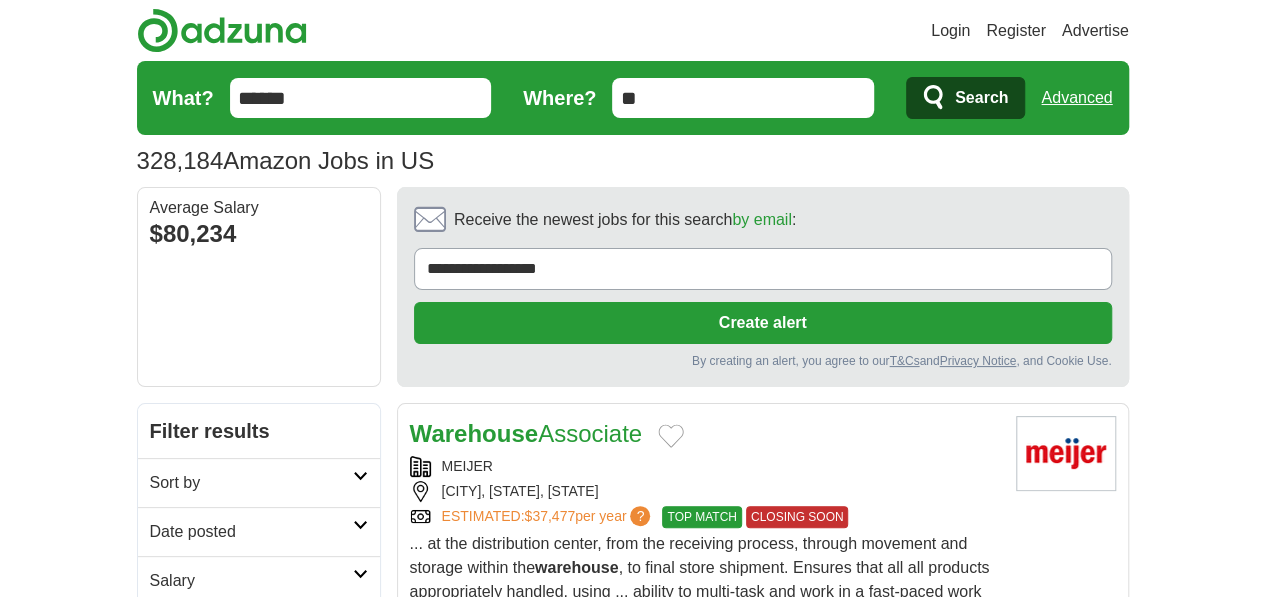 click on "**" at bounding box center (743, 98) 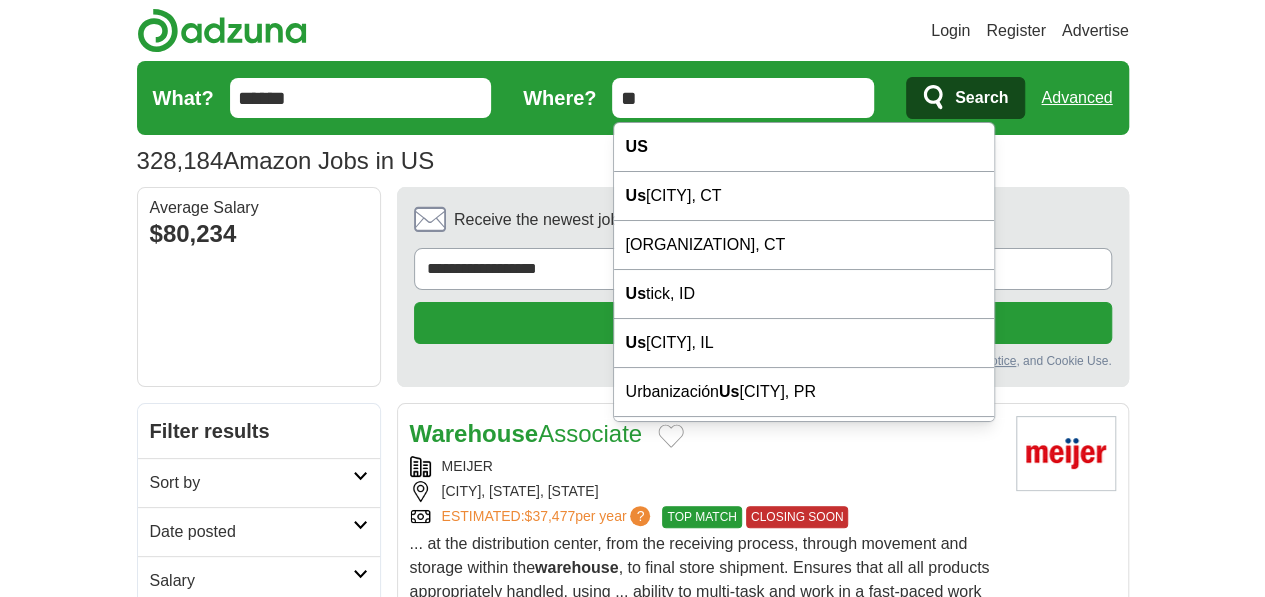 type on "*" 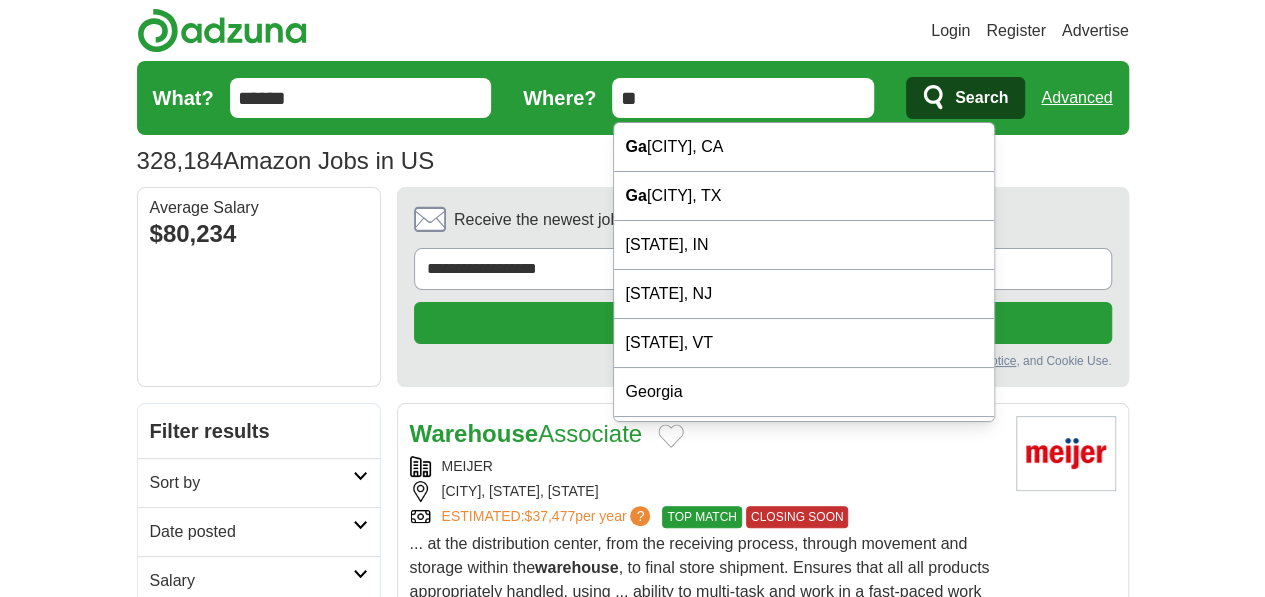 type on "**" 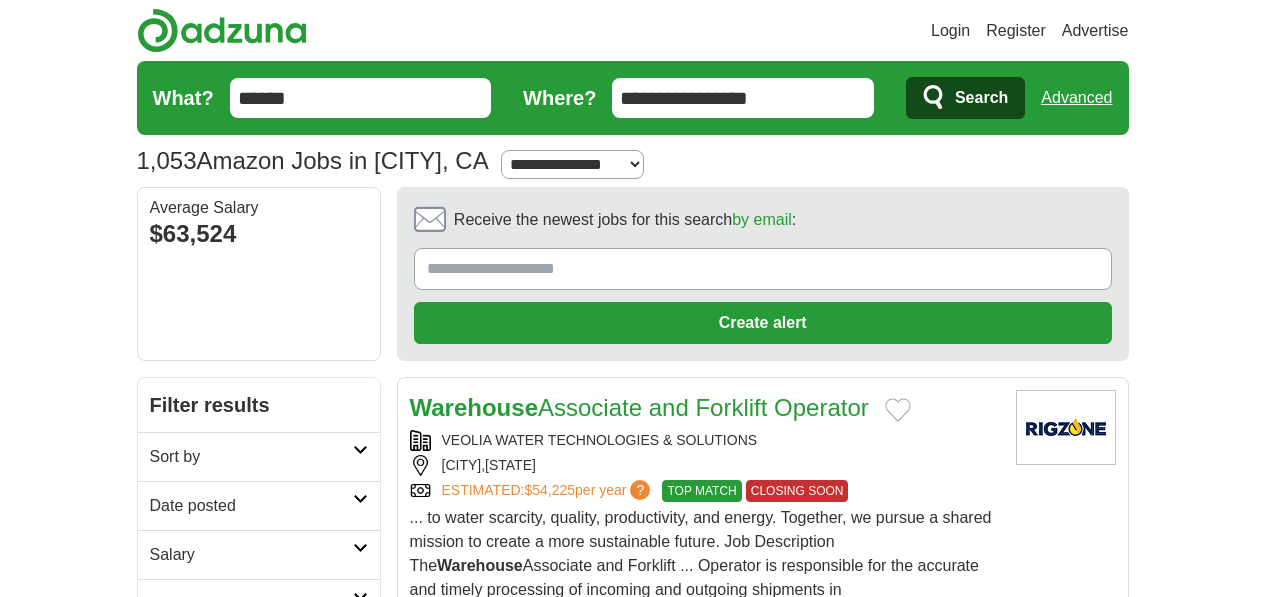 scroll, scrollTop: 0, scrollLeft: 0, axis: both 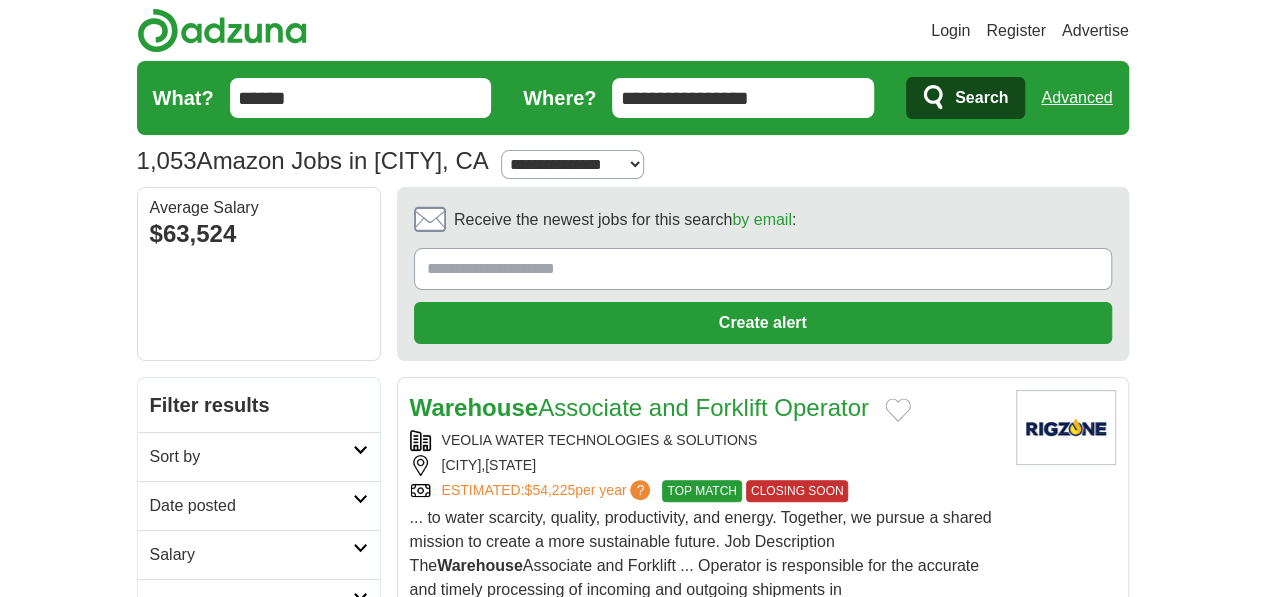 click on "**********" at bounding box center (743, 98) 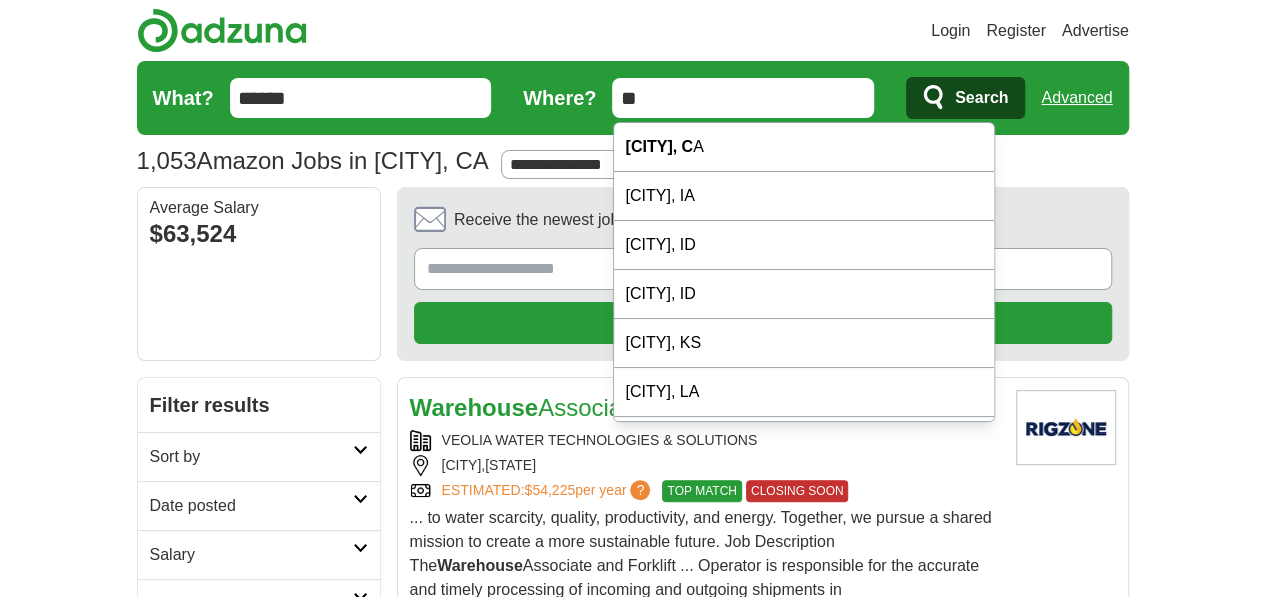 type on "*" 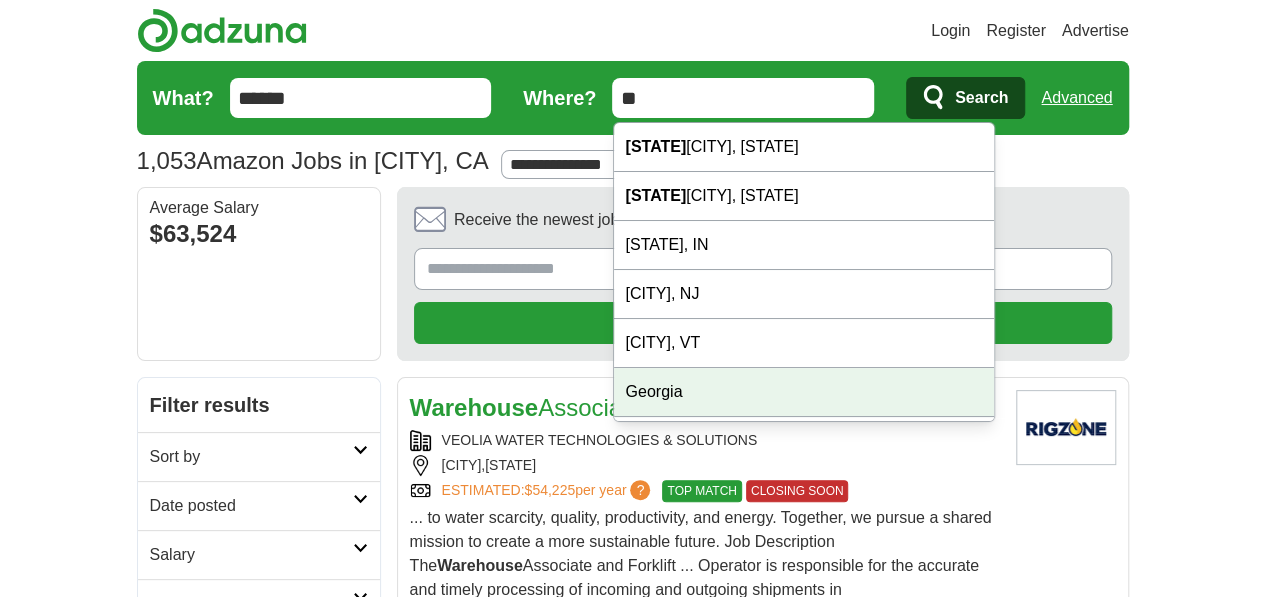 type on "**" 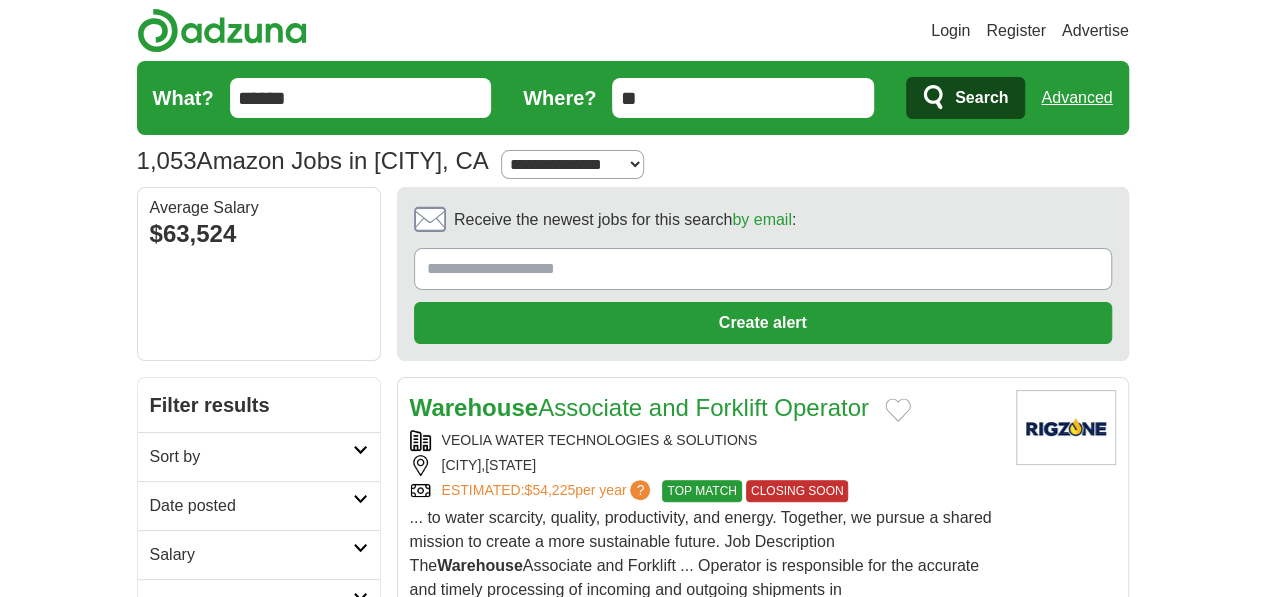 click on "Search" at bounding box center (981, 98) 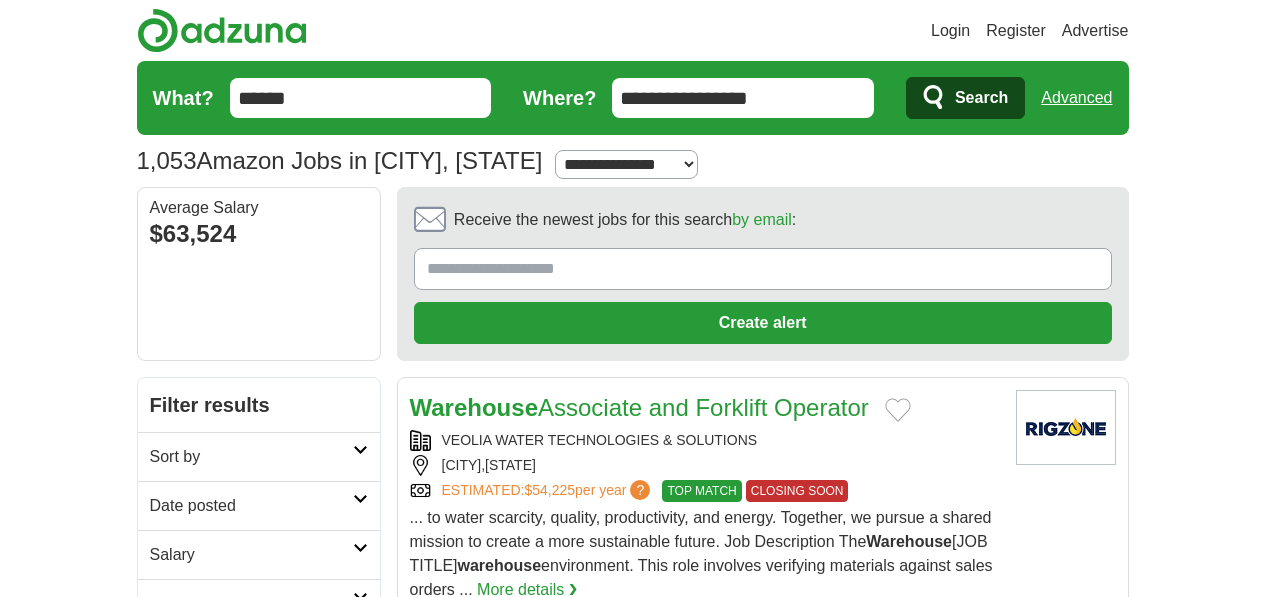 scroll, scrollTop: 0, scrollLeft: 0, axis: both 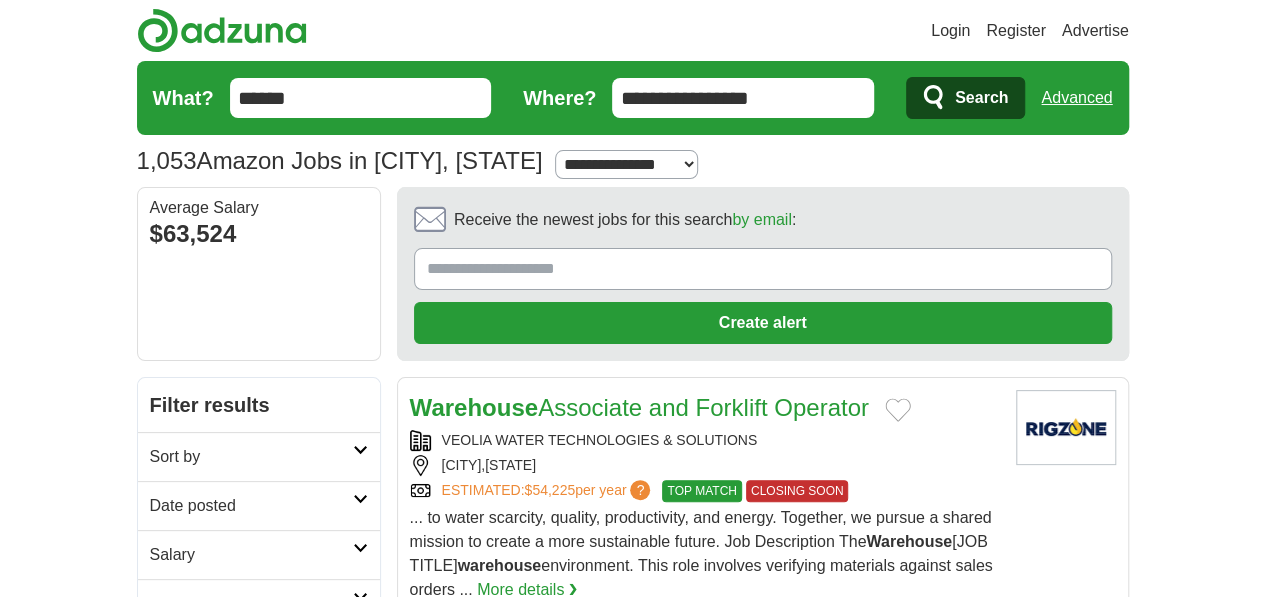 click on "**********" at bounding box center [743, 98] 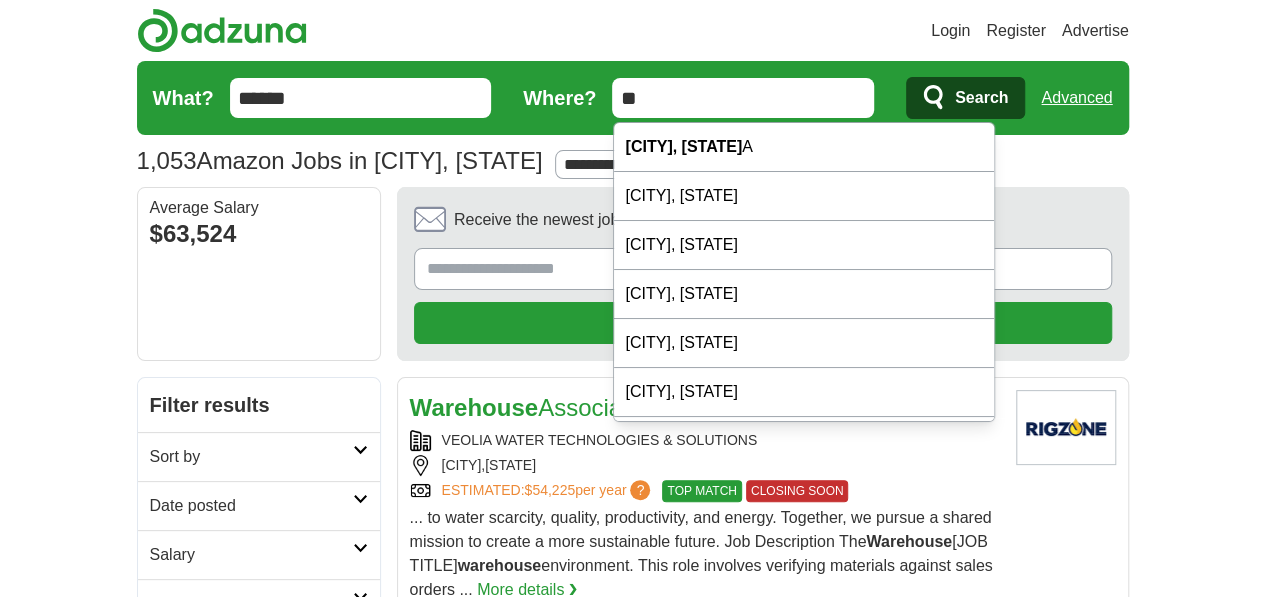 type on "*" 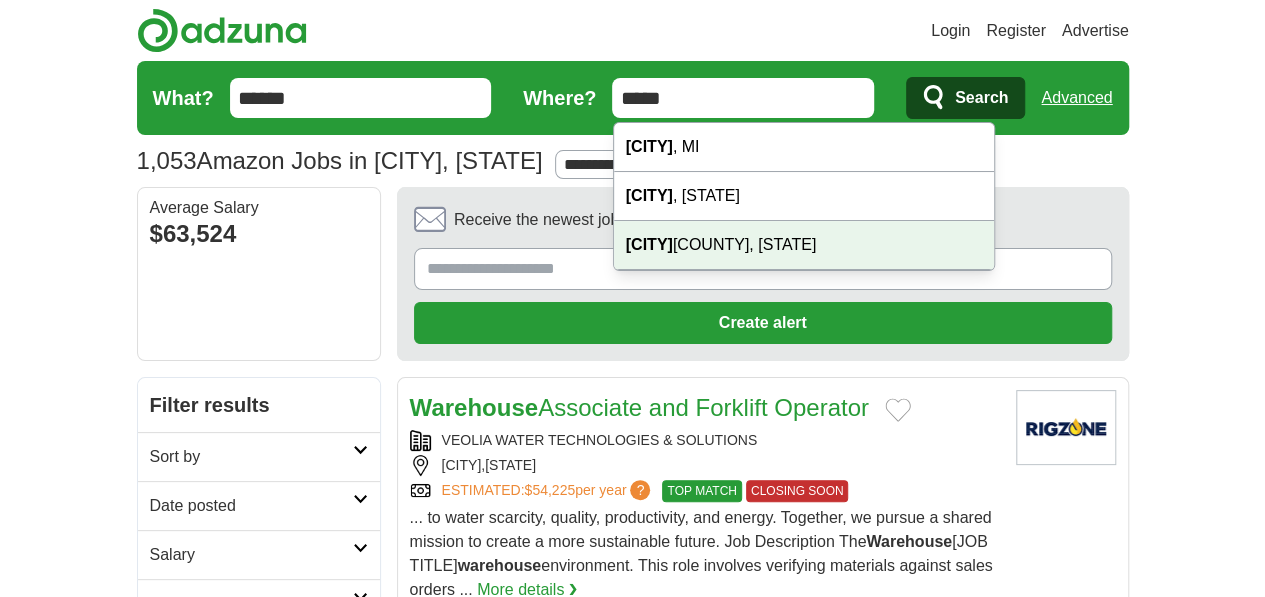 click on "Login
Register
Advertise
1,053
Amazon Jobs in Garden Grove, CA
Salary
Salary
Select a salary range
Salary from
from $10,000
from $20,000
from $40,000
from $60,000
from $80,000
from $100,000
per year
Remote" at bounding box center [632, 1768] 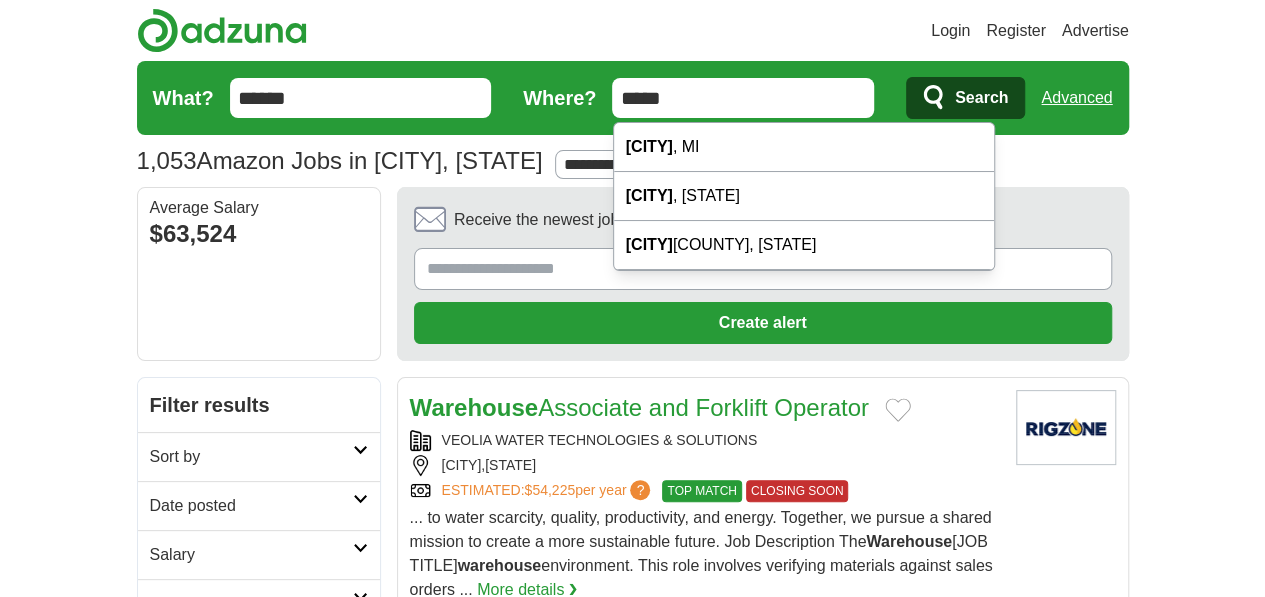 click on "*****" at bounding box center [743, 98] 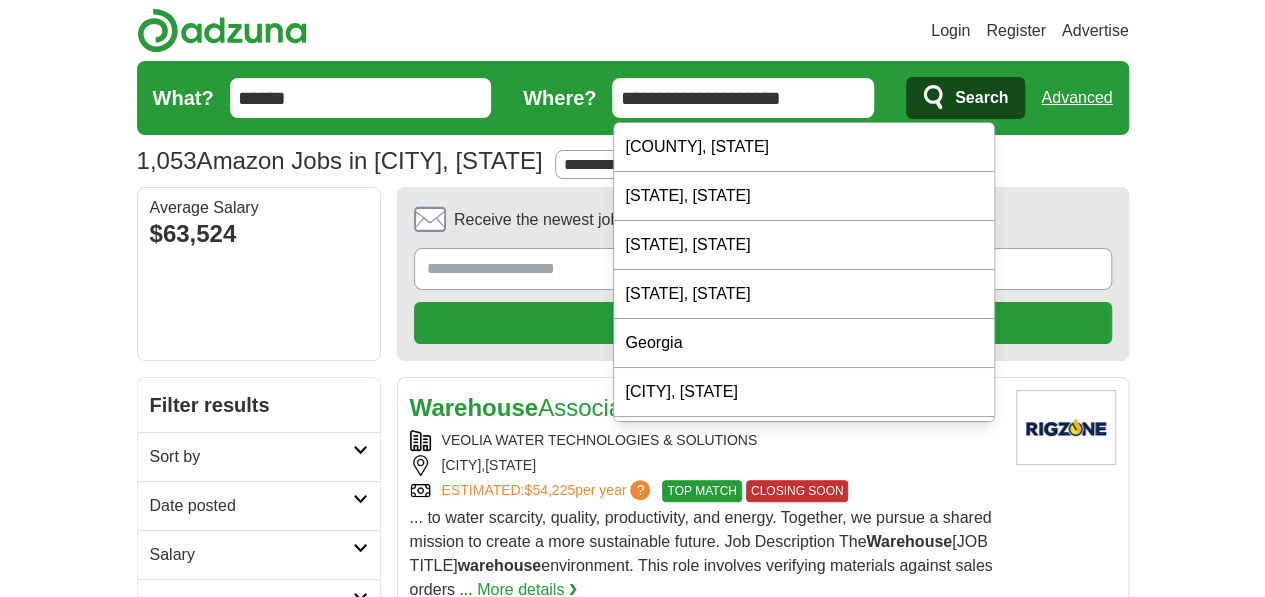 type on "**********" 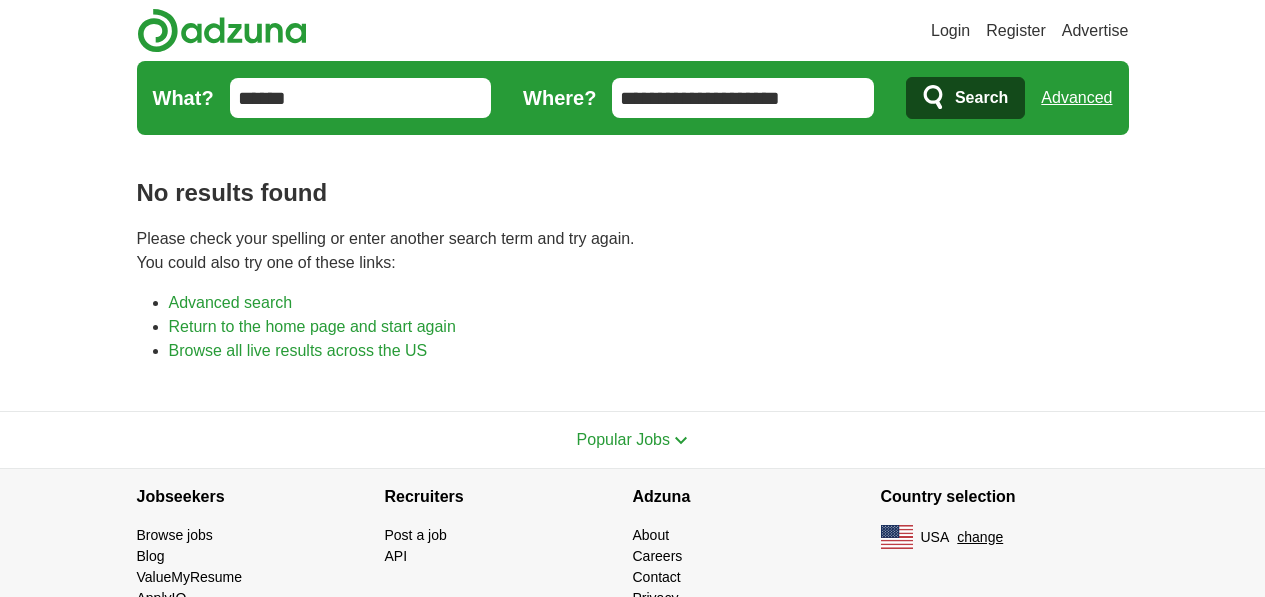 scroll, scrollTop: 0, scrollLeft: 0, axis: both 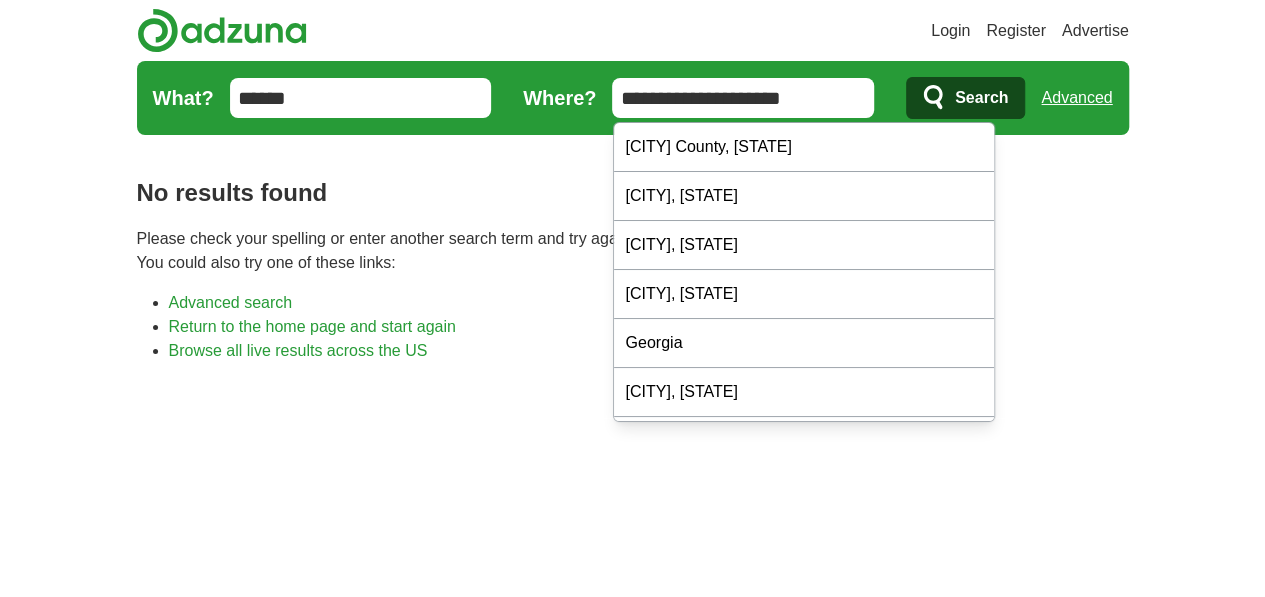 click on "**********" at bounding box center [743, 98] 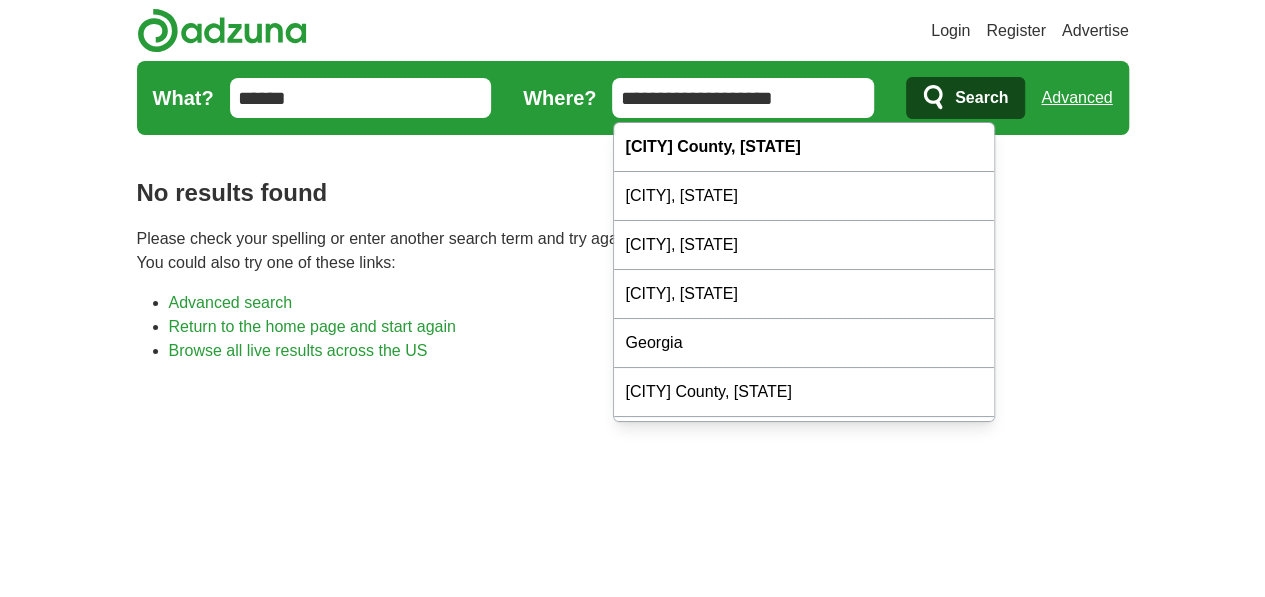 type on "**********" 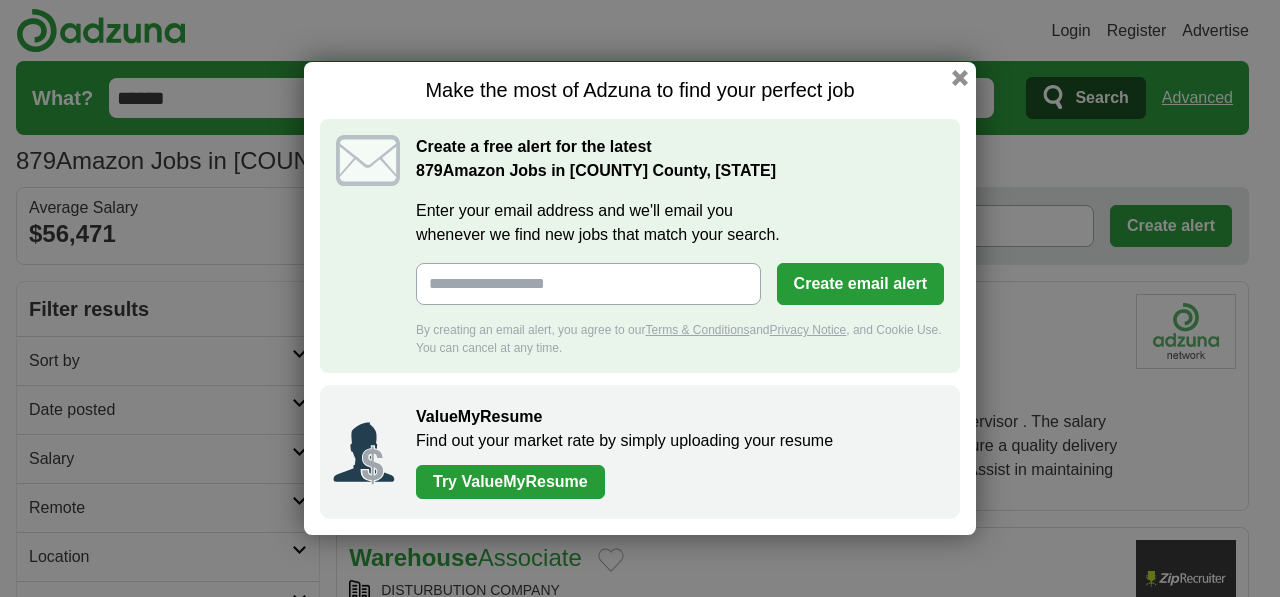 scroll, scrollTop: 0, scrollLeft: 0, axis: both 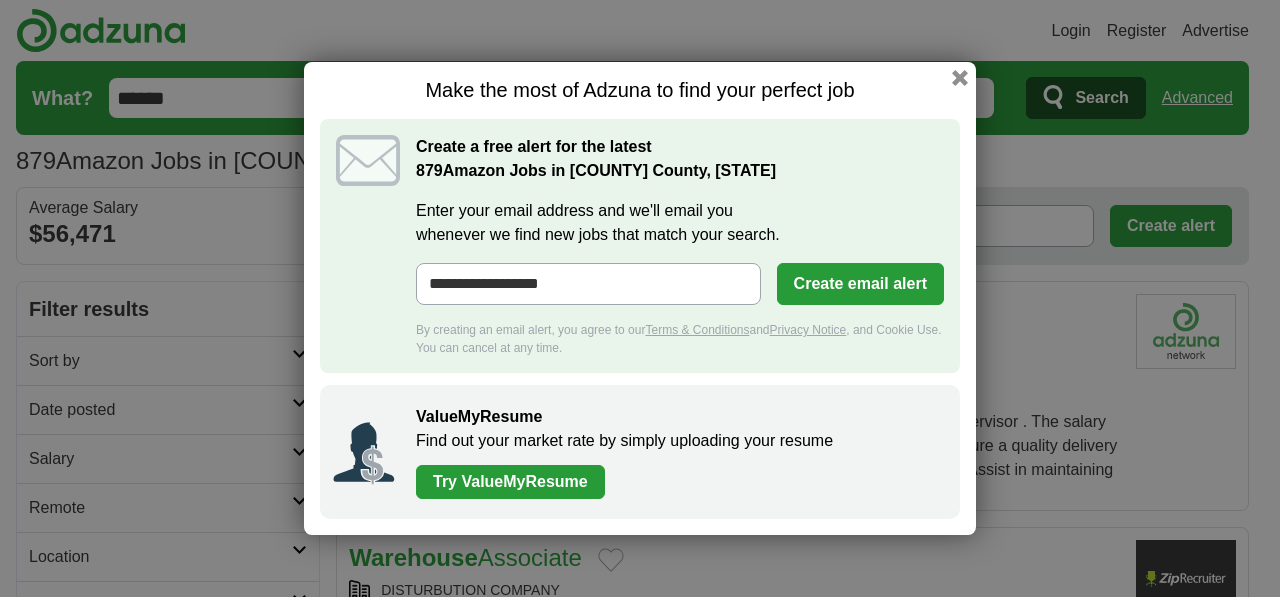 click on "Create email alert" at bounding box center (860, 284) 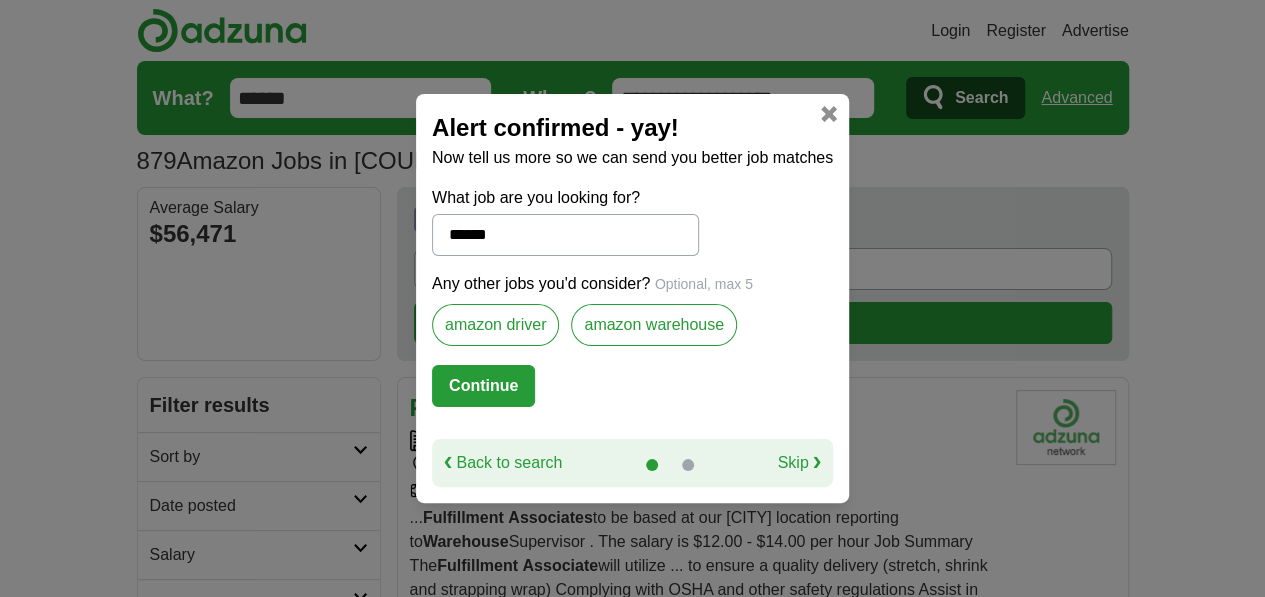 click on "amazon warehouse" at bounding box center (654, 325) 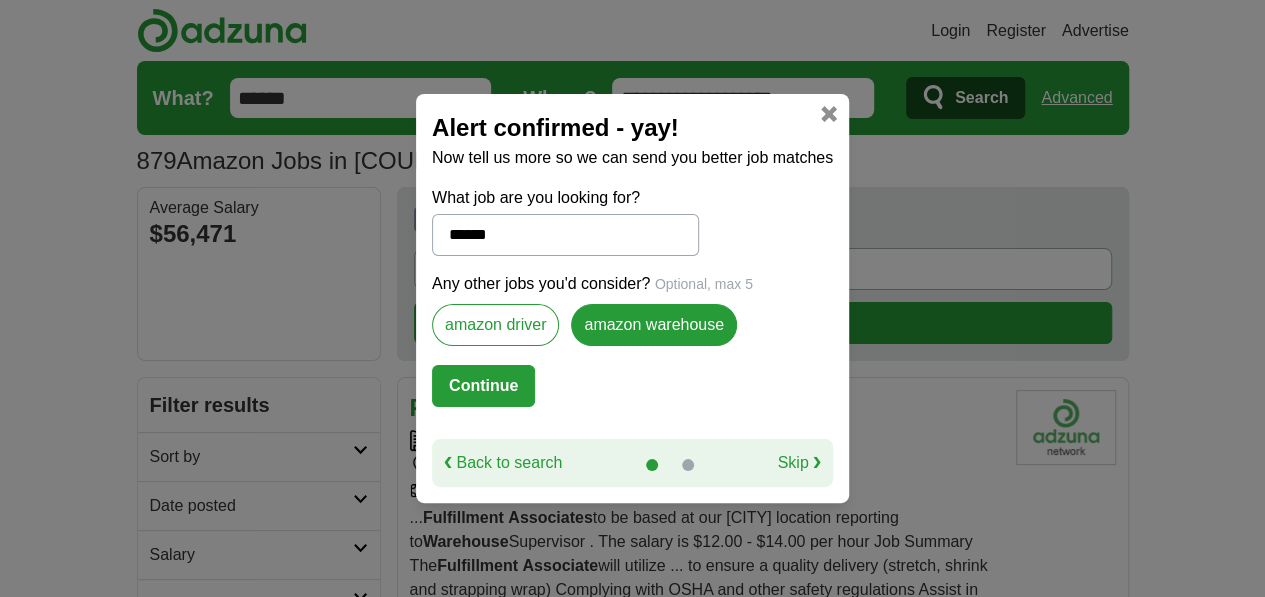 click on "Continue" at bounding box center [483, 386] 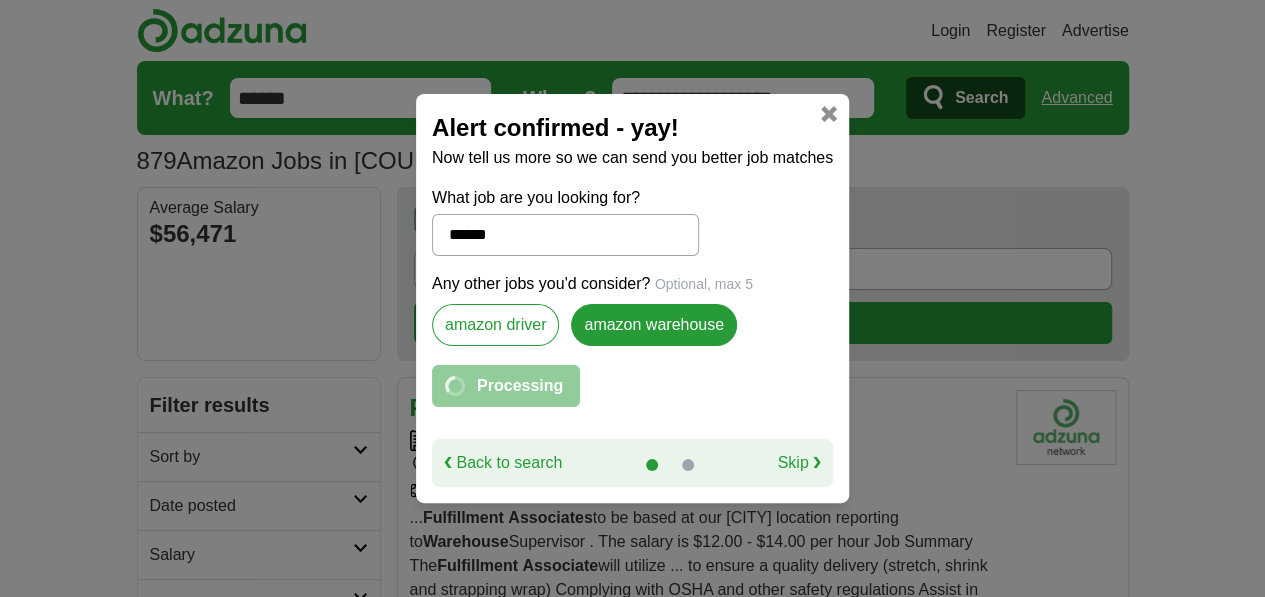 select on "*" 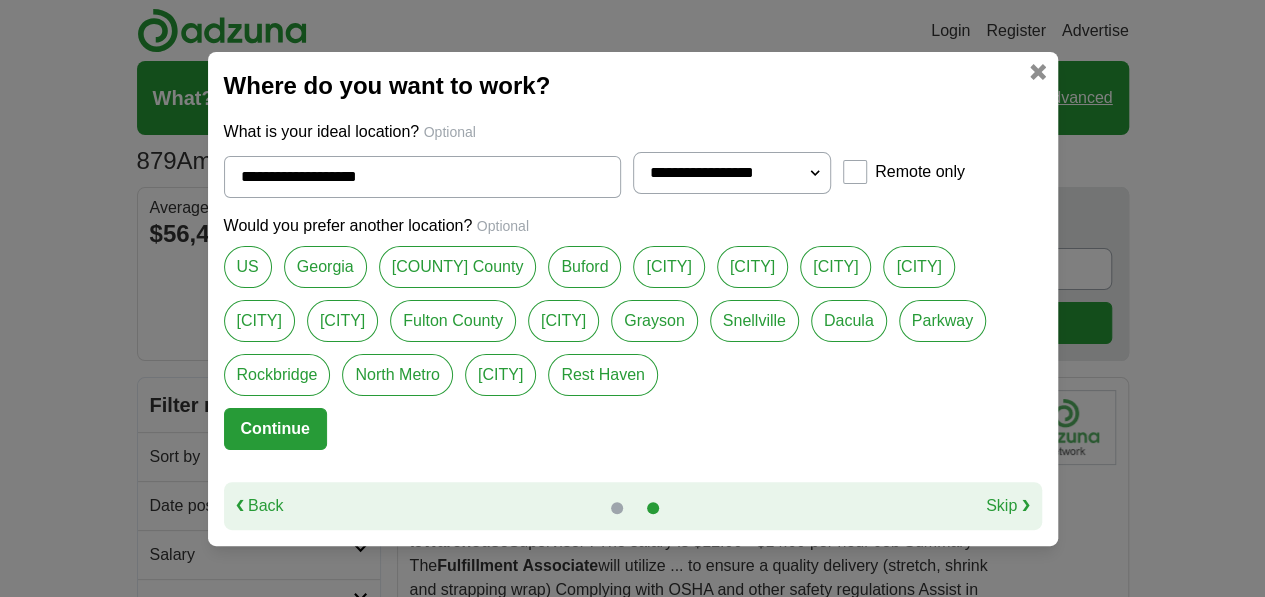 click on "[COUNTY] County" at bounding box center [458, 267] 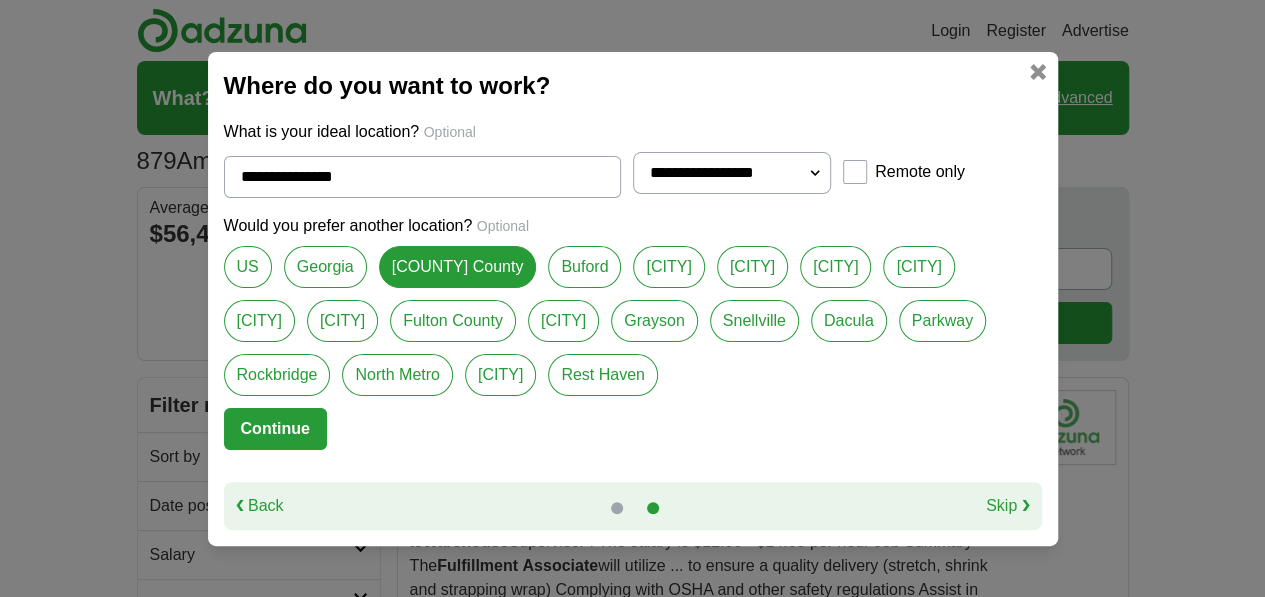 click on "**********" at bounding box center [732, 173] 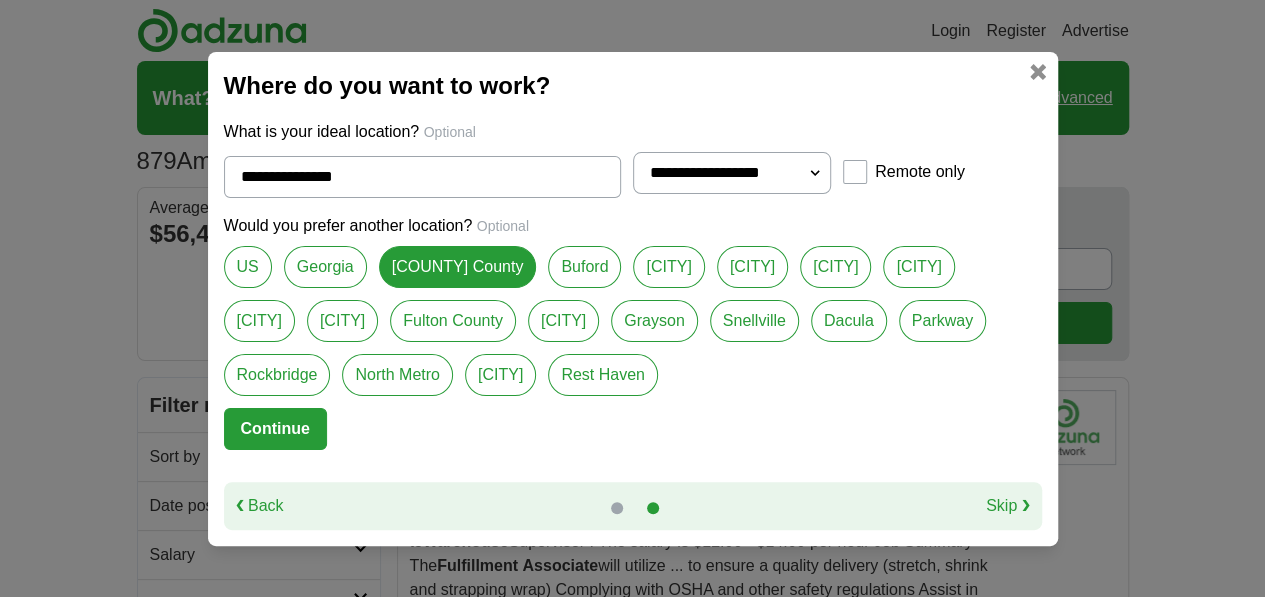 click on "**********" at bounding box center (732, 173) 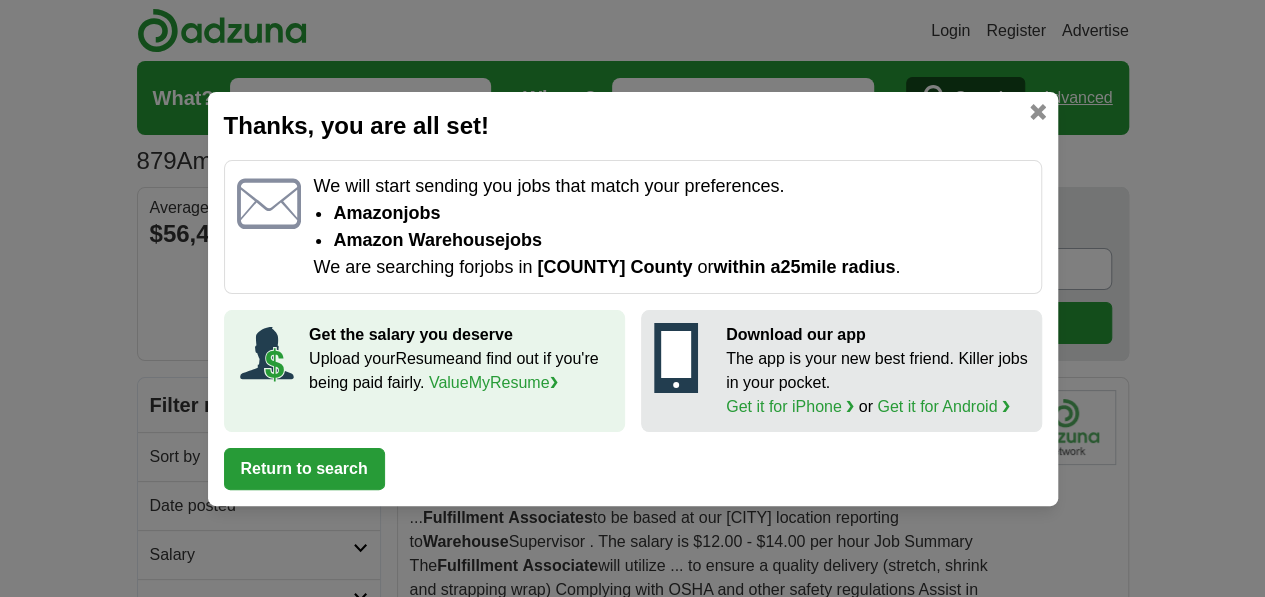 click at bounding box center (1038, 112) 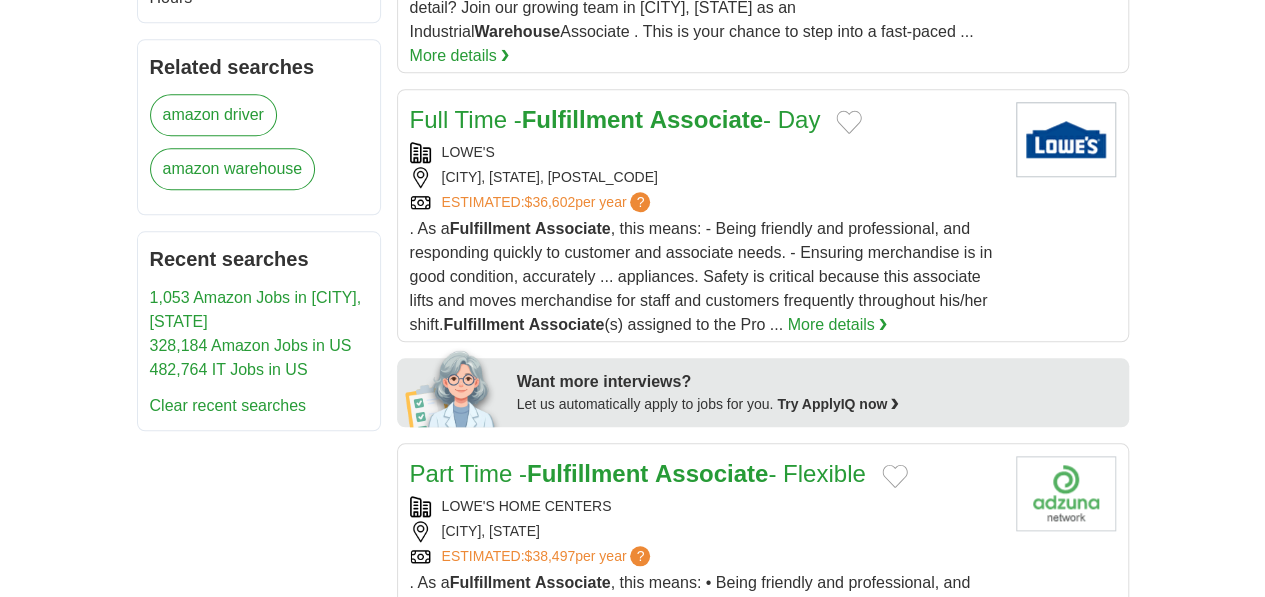 scroll, scrollTop: 885, scrollLeft: 0, axis: vertical 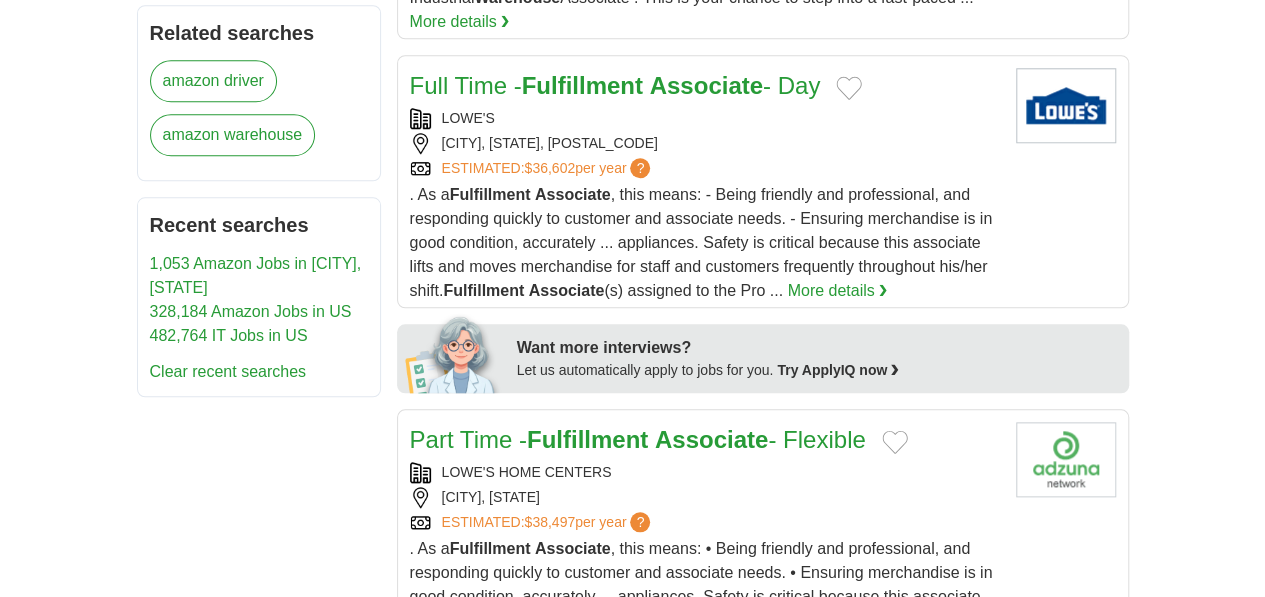 click at bounding box center [895, 442] 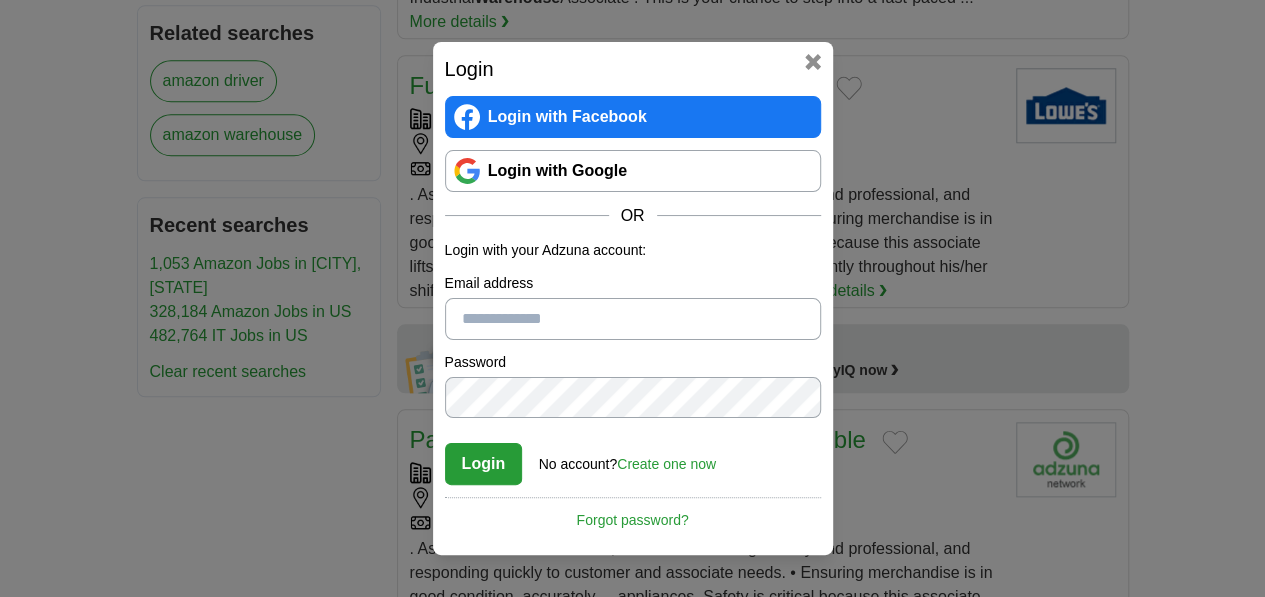 click at bounding box center (813, 62) 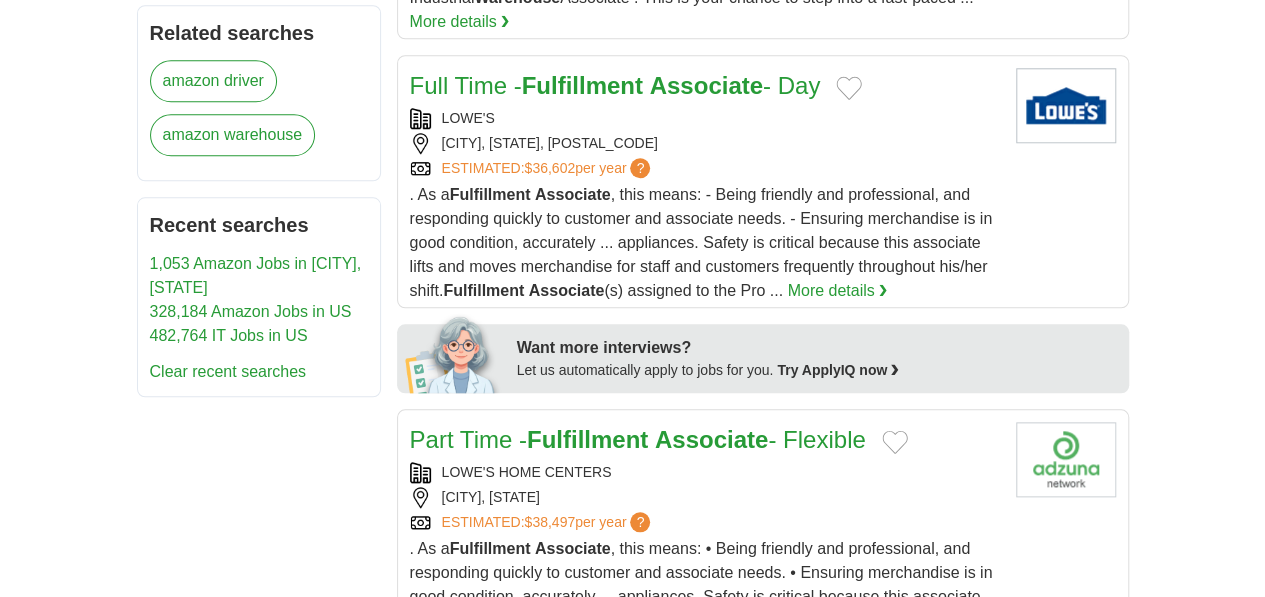 click on "More details ❯" at bounding box center (837, 645) 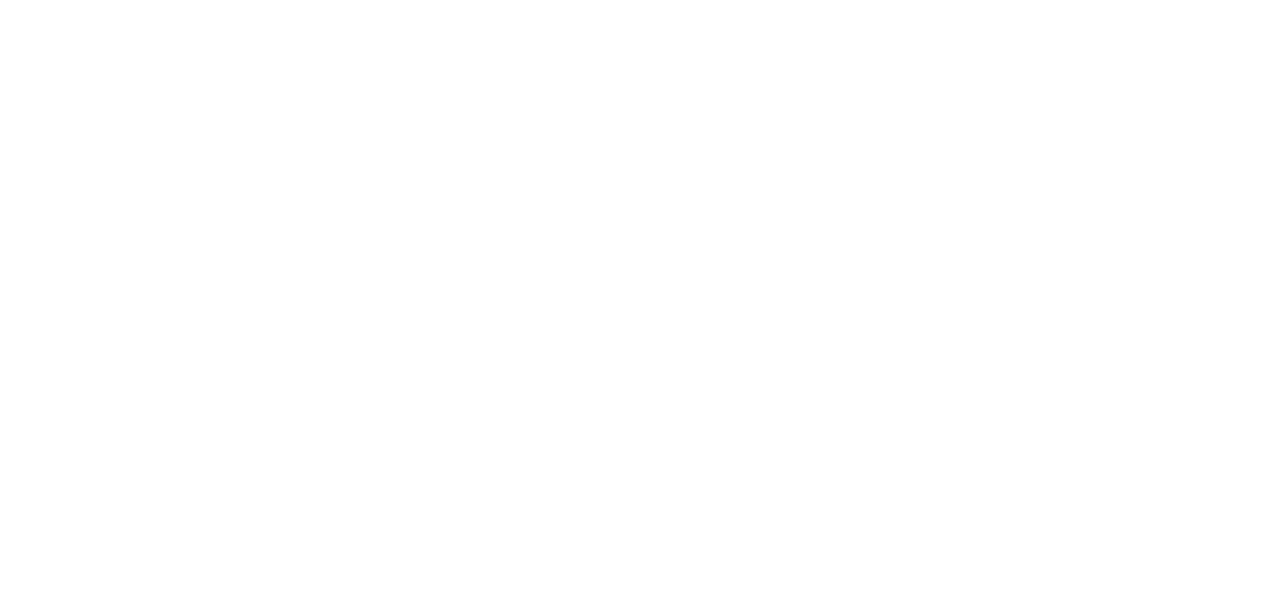 scroll, scrollTop: 3795, scrollLeft: 0, axis: vertical 